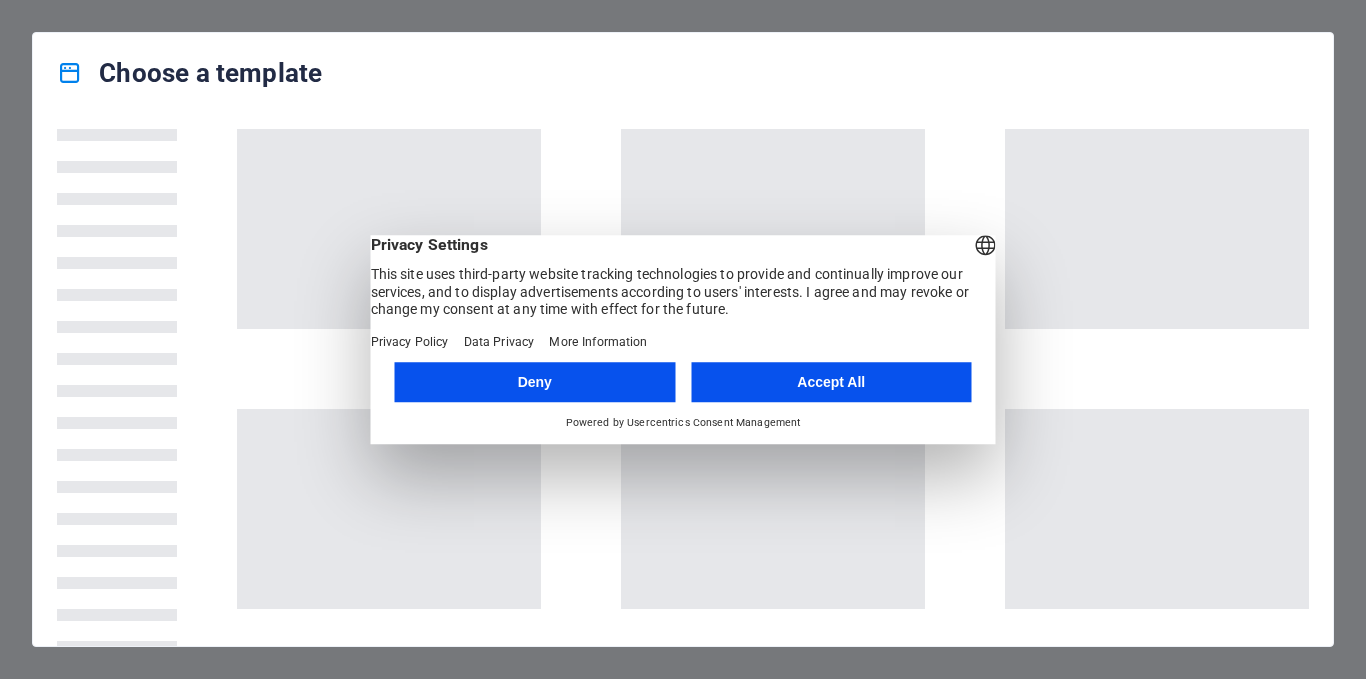 scroll, scrollTop: 0, scrollLeft: 0, axis: both 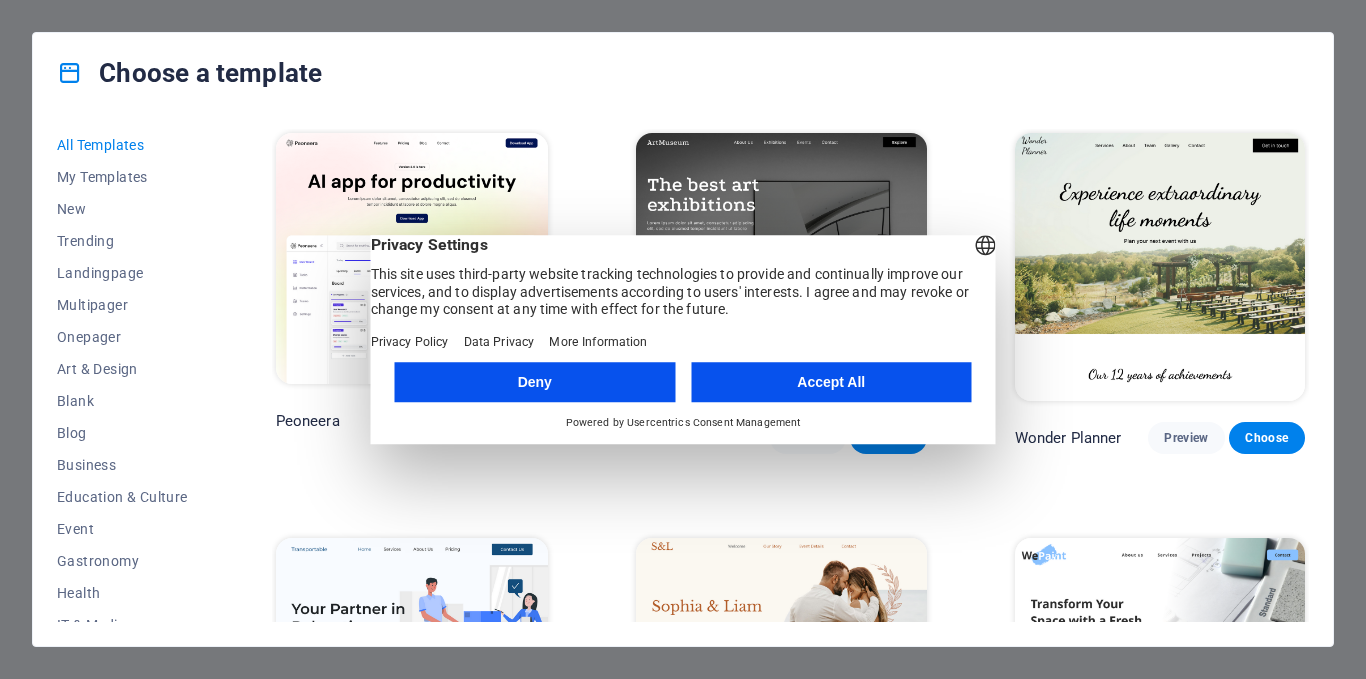 click on "Deny" at bounding box center (535, 382) 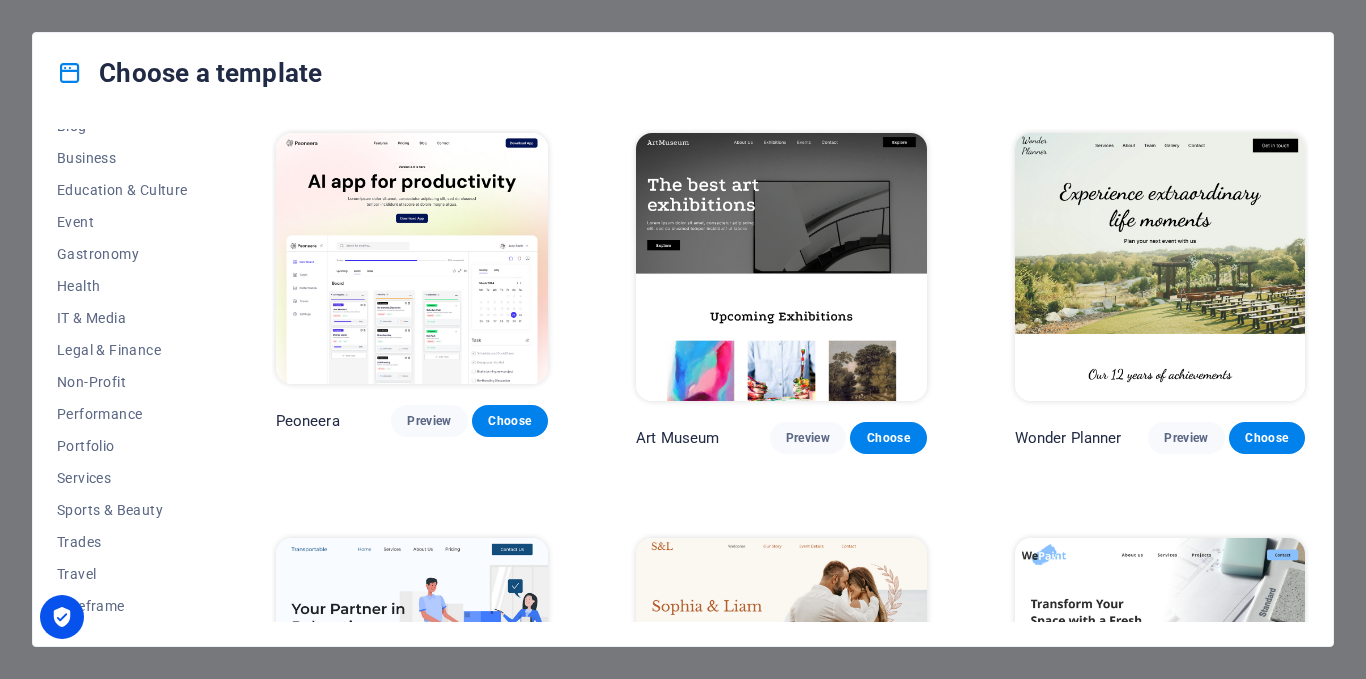 scroll, scrollTop: 0, scrollLeft: 0, axis: both 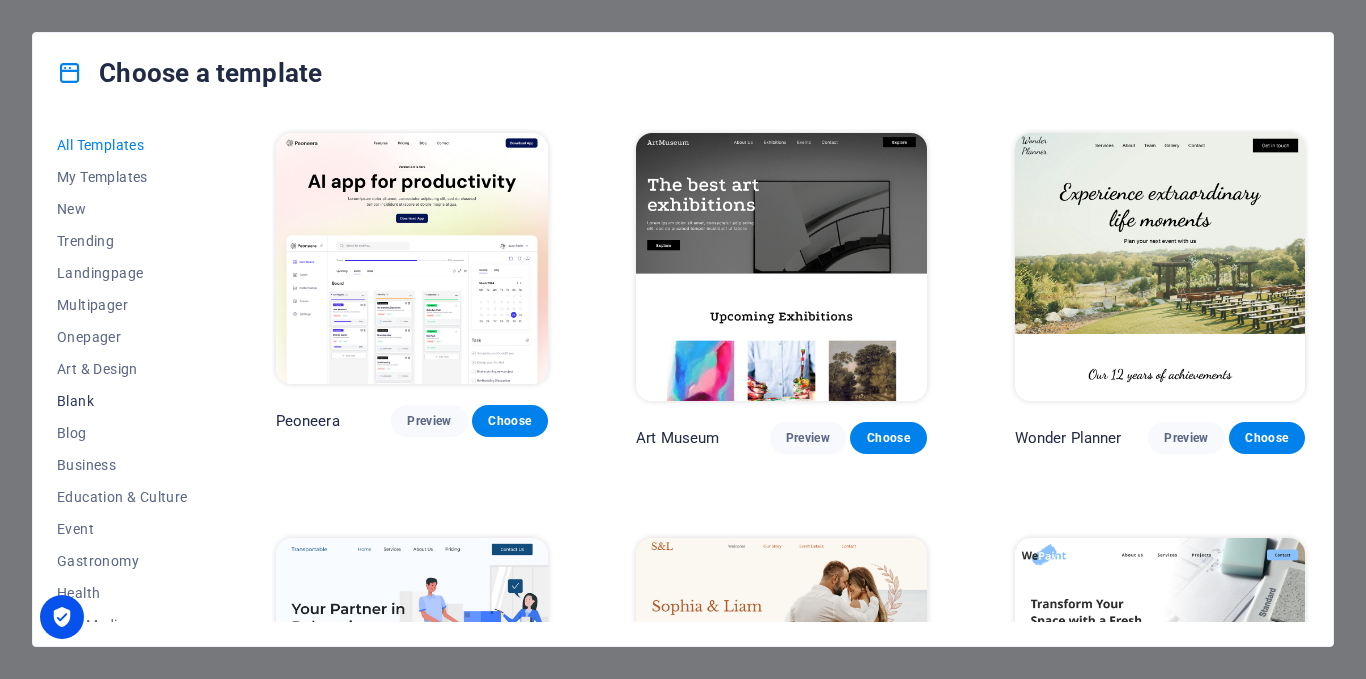 click on "Blank" at bounding box center [122, 401] 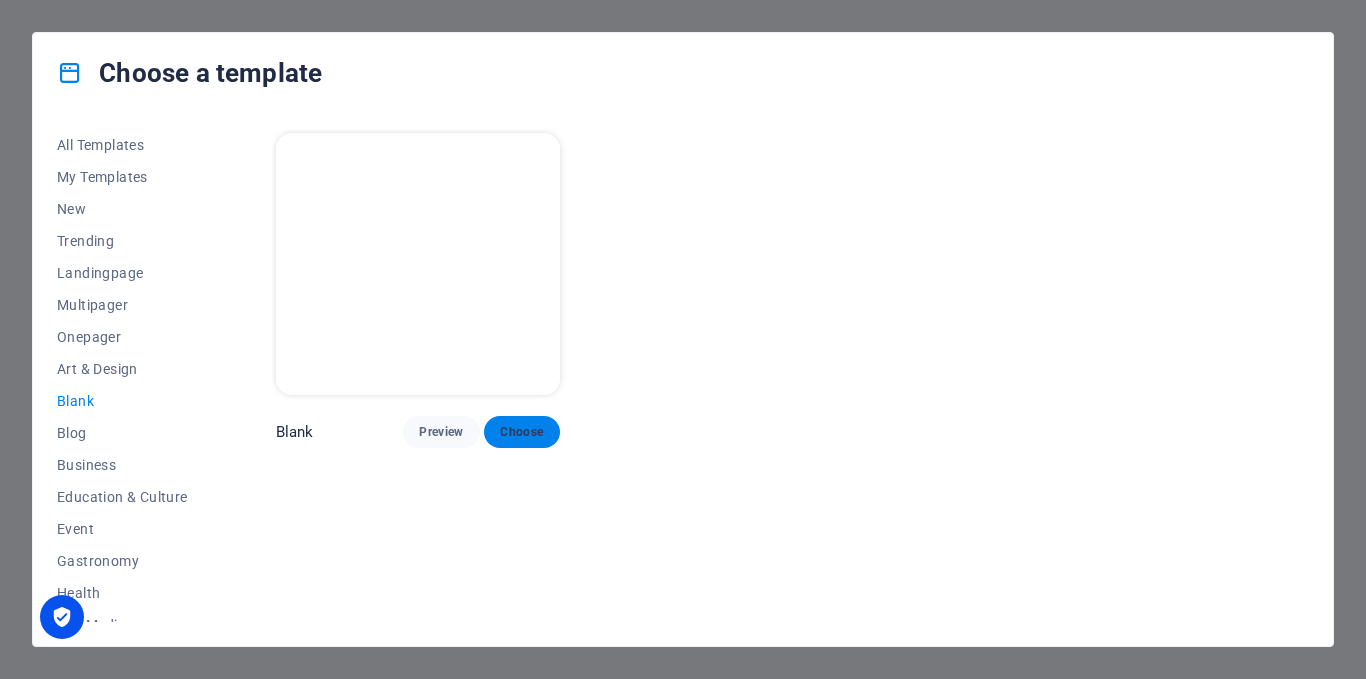 click on "Choose" at bounding box center [522, 432] 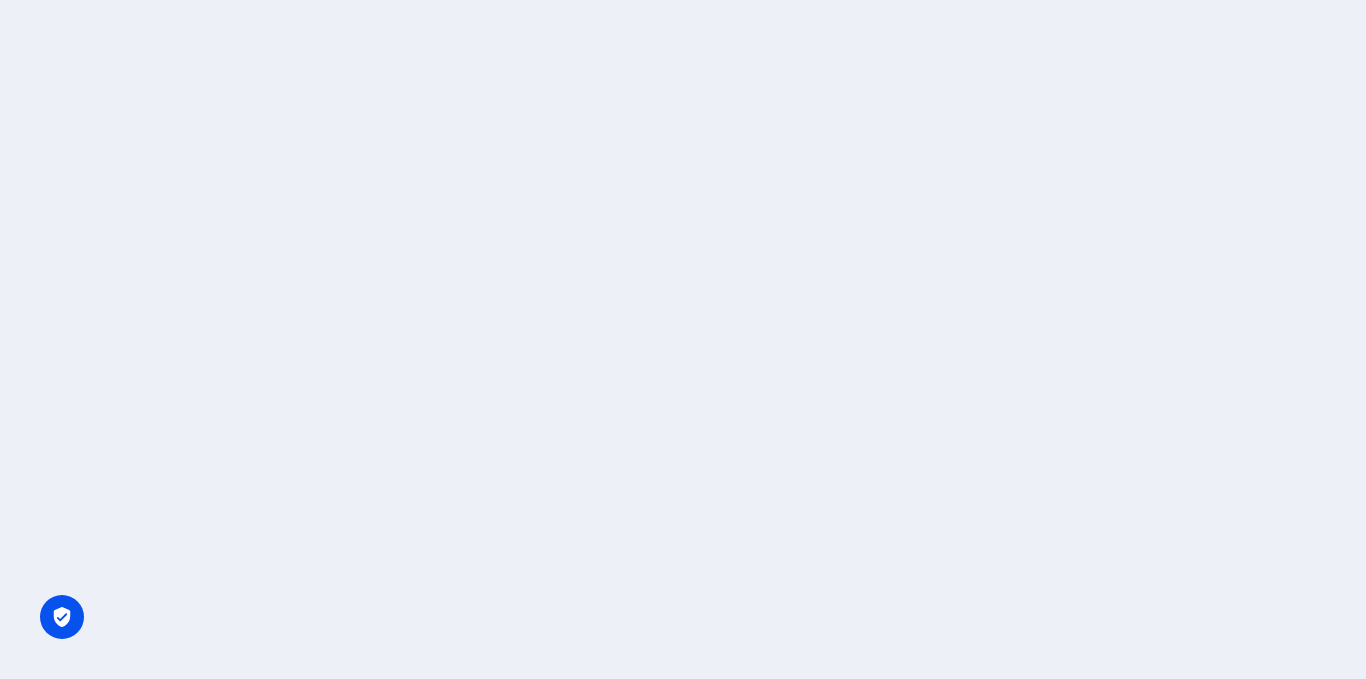 scroll, scrollTop: 0, scrollLeft: 0, axis: both 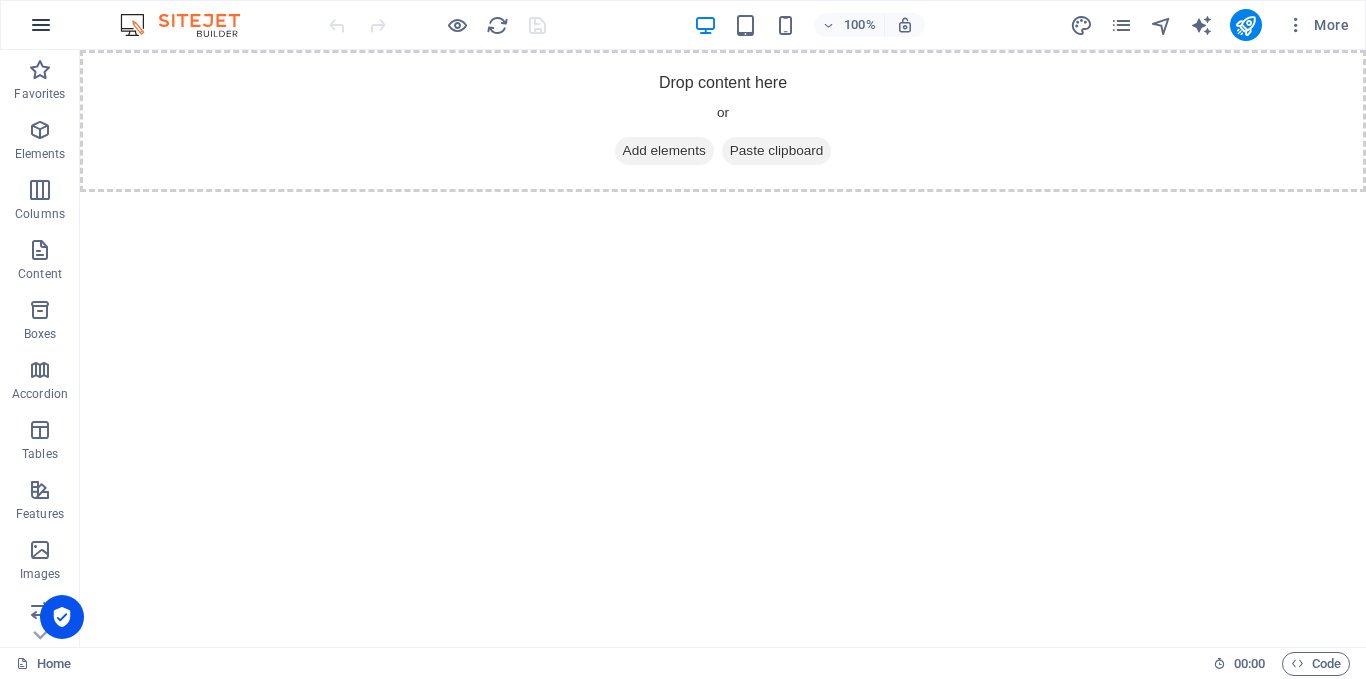 click at bounding box center [41, 25] 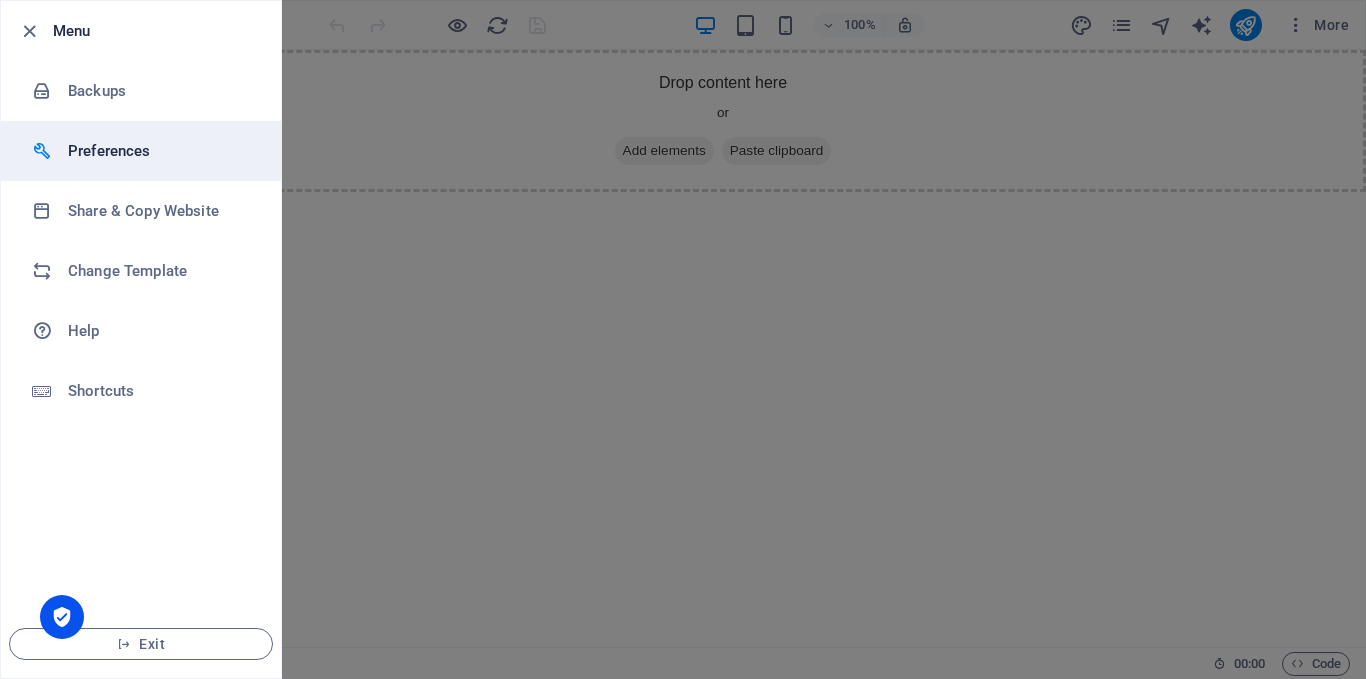 click on "Preferences" at bounding box center [160, 151] 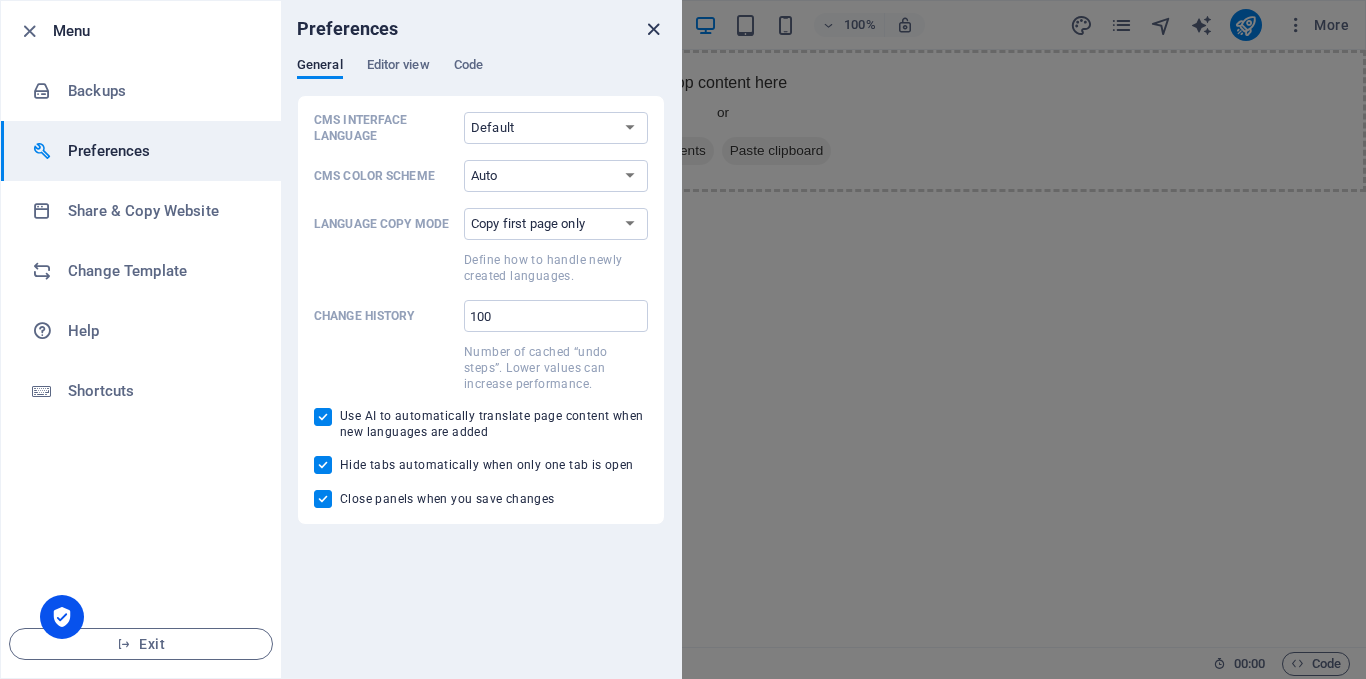 click at bounding box center (653, 29) 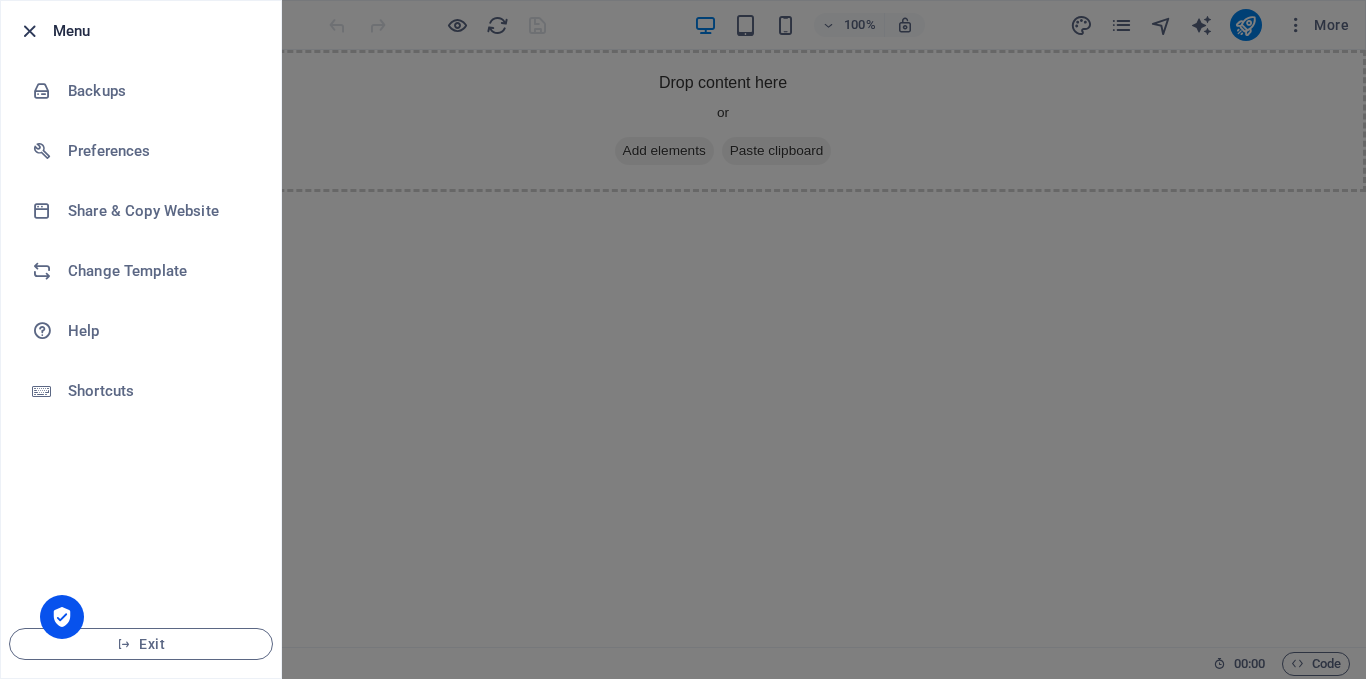 click at bounding box center (29, 31) 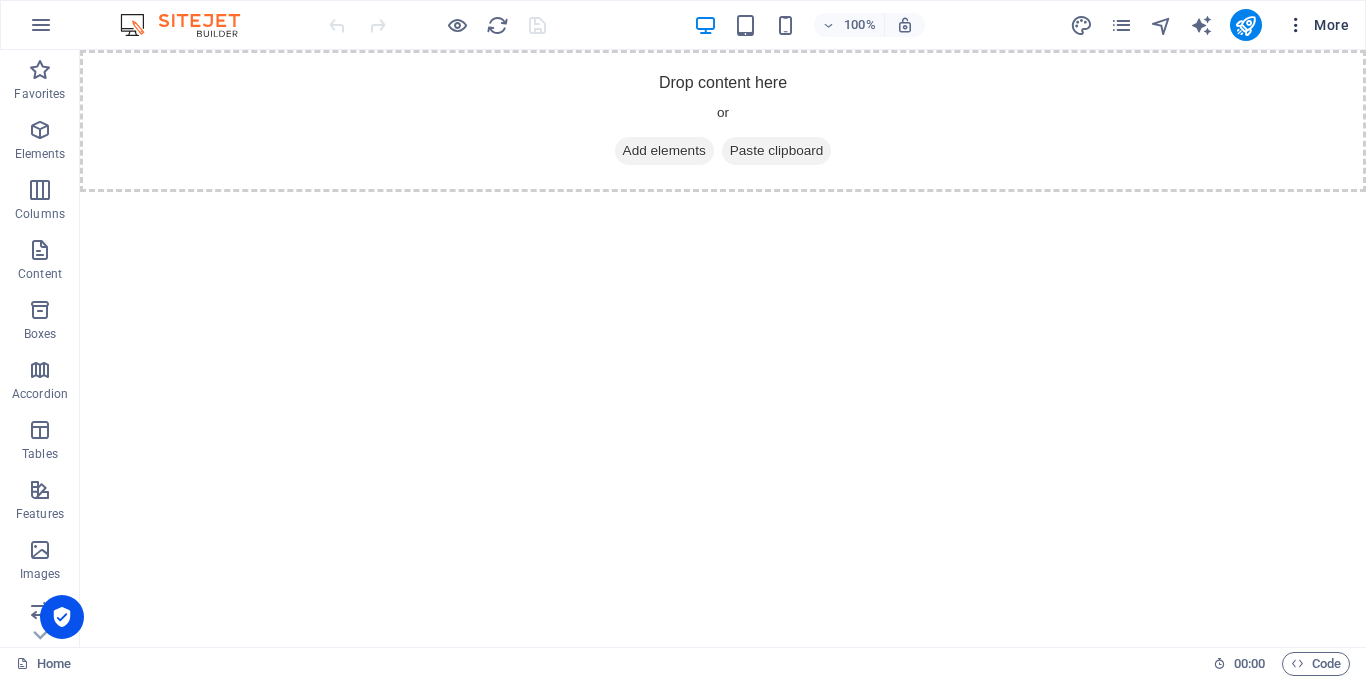 click on "More" at bounding box center [1317, 25] 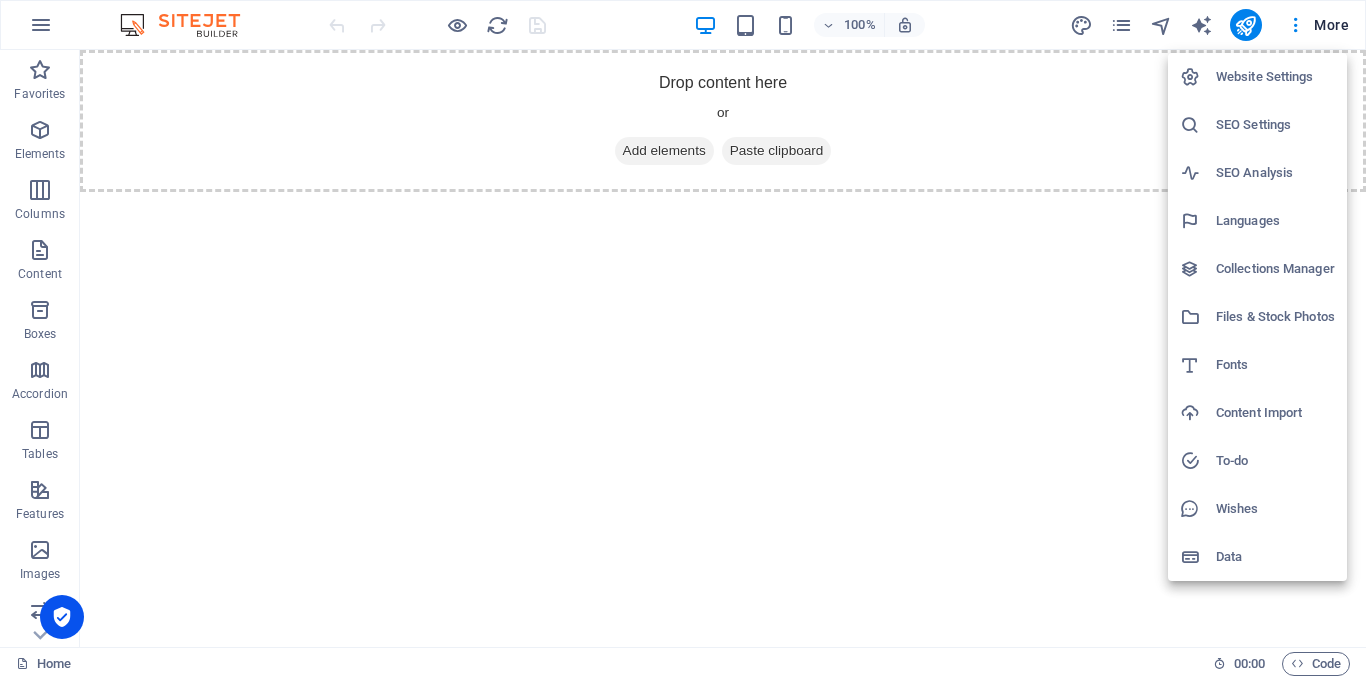 click on "Website Settings" at bounding box center [1275, 77] 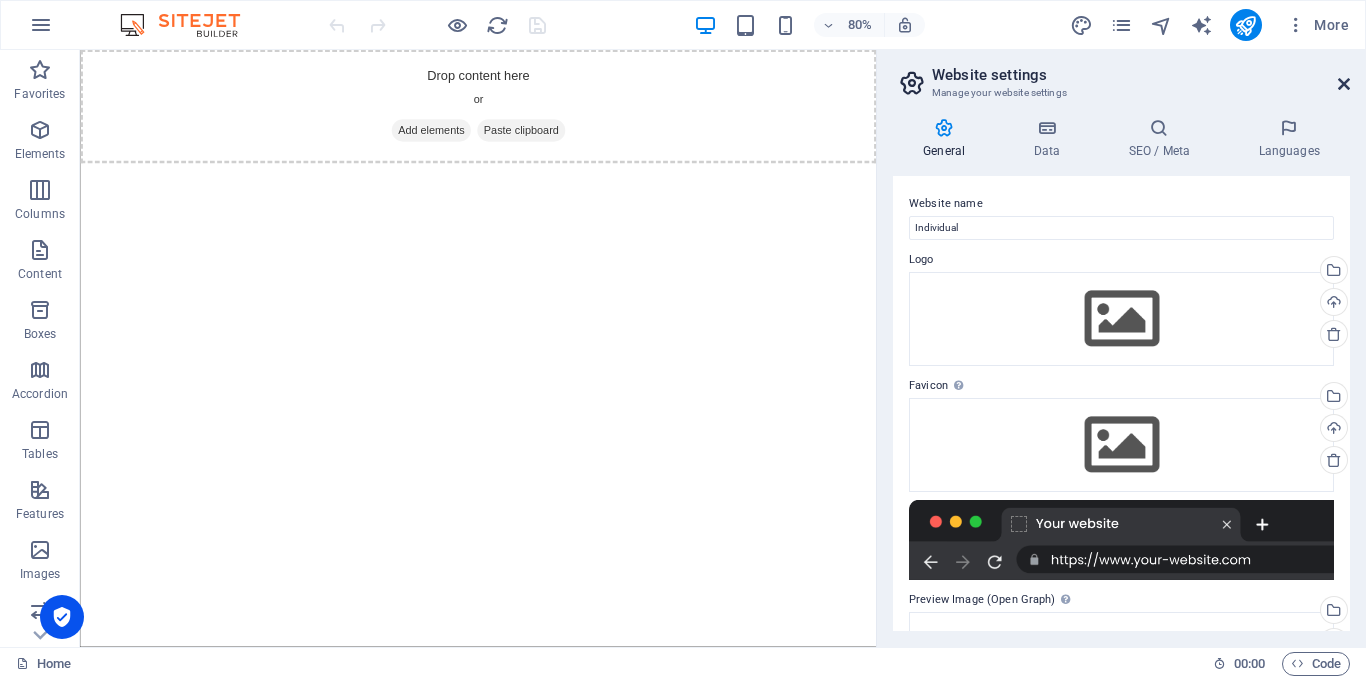 click at bounding box center (1344, 84) 